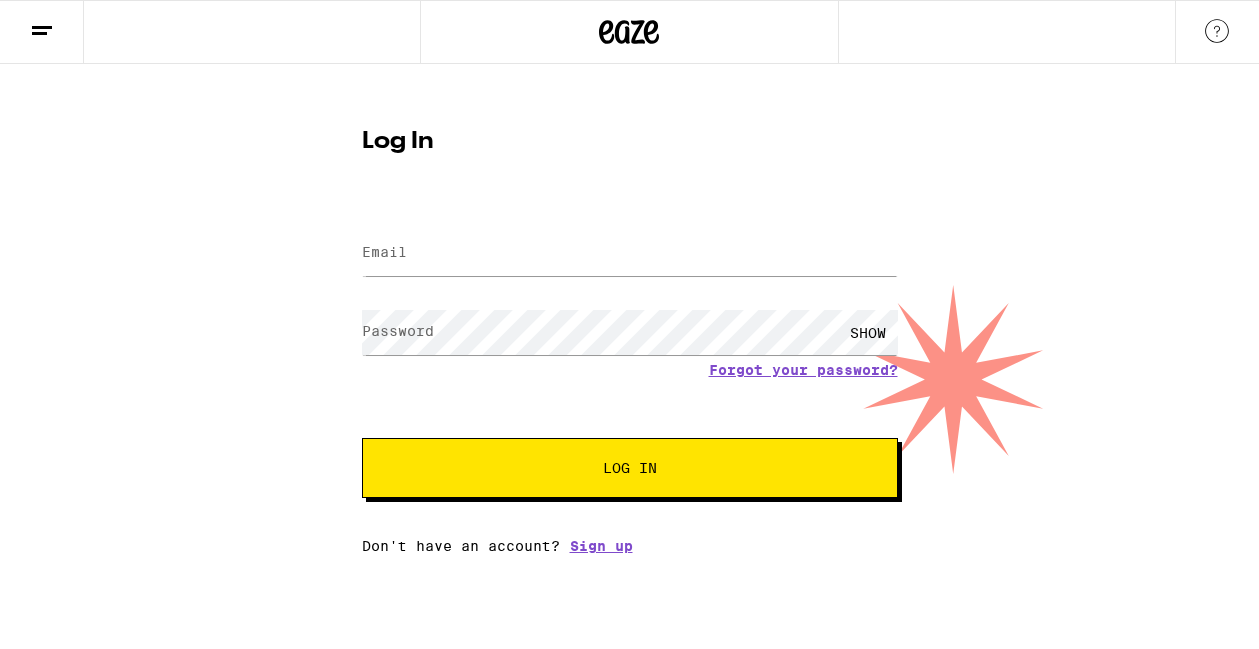 scroll, scrollTop: 0, scrollLeft: 0, axis: both 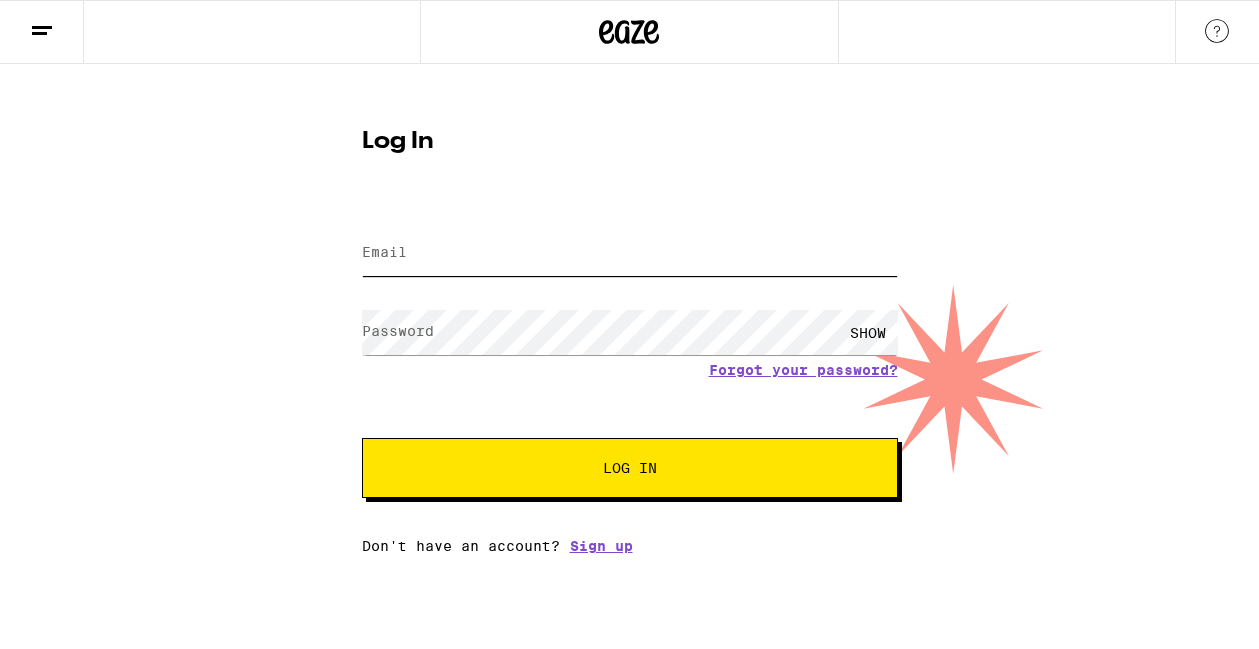 click on "Email" at bounding box center [630, 253] 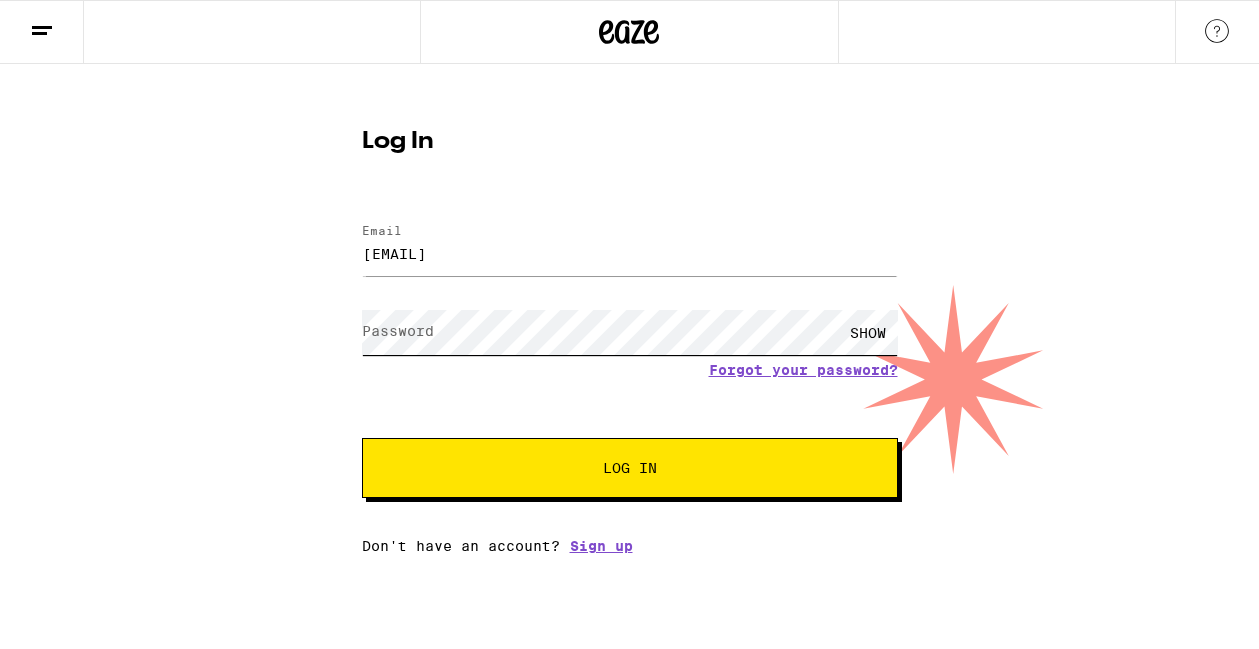 scroll, scrollTop: 0, scrollLeft: 0, axis: both 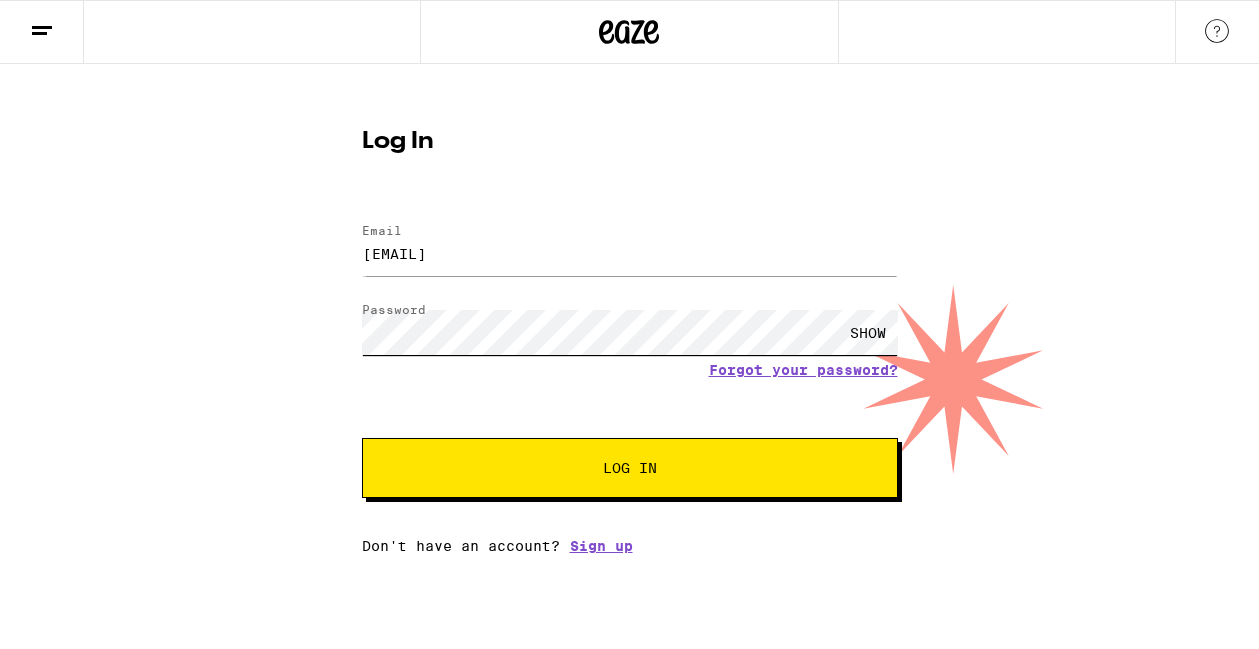 click on "Log In" at bounding box center (630, 468) 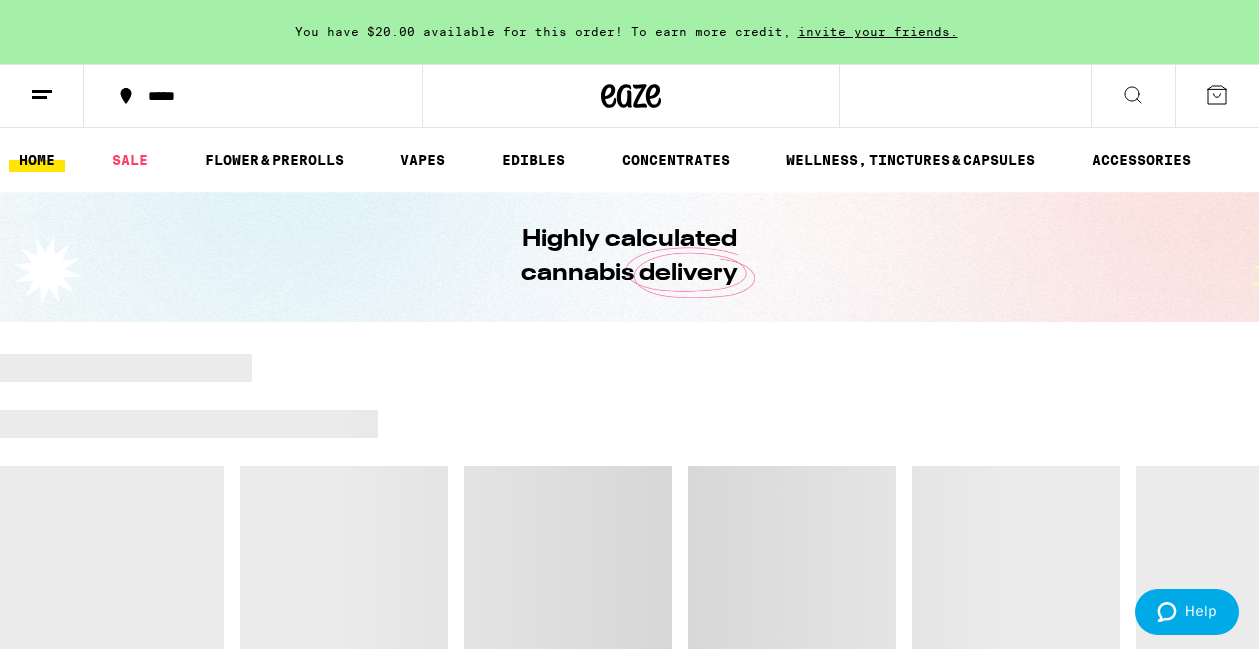 click on "*****" at bounding box center (265, 96) 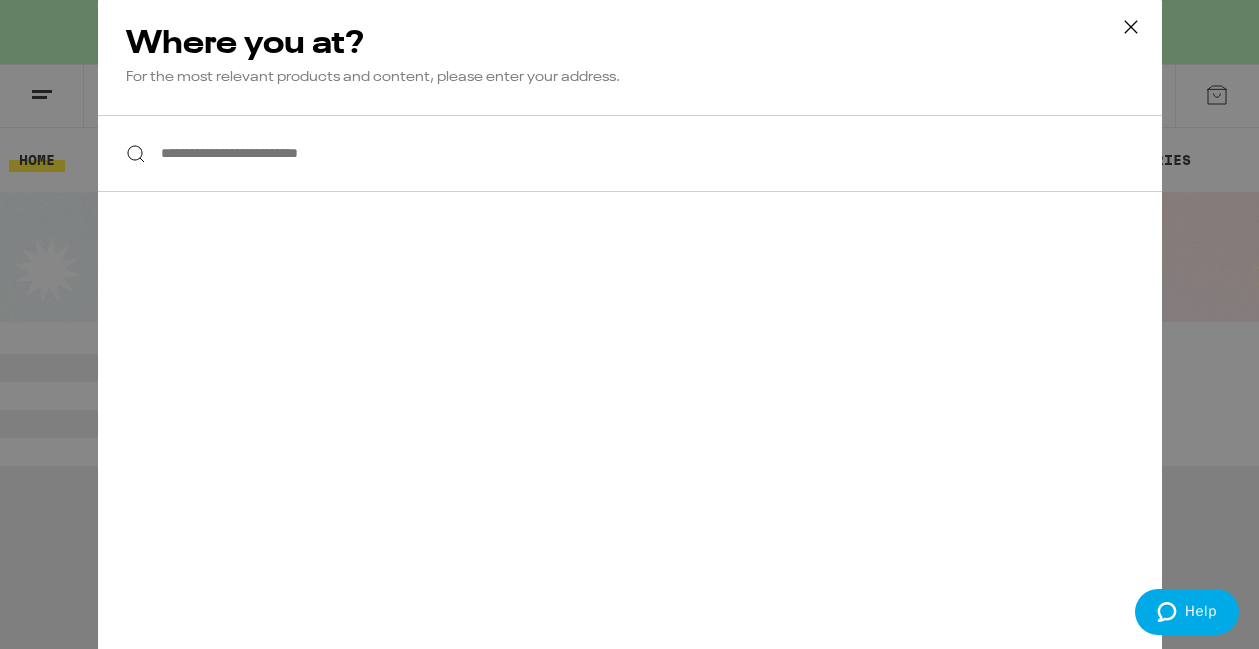 click on "**********" at bounding box center (630, 153) 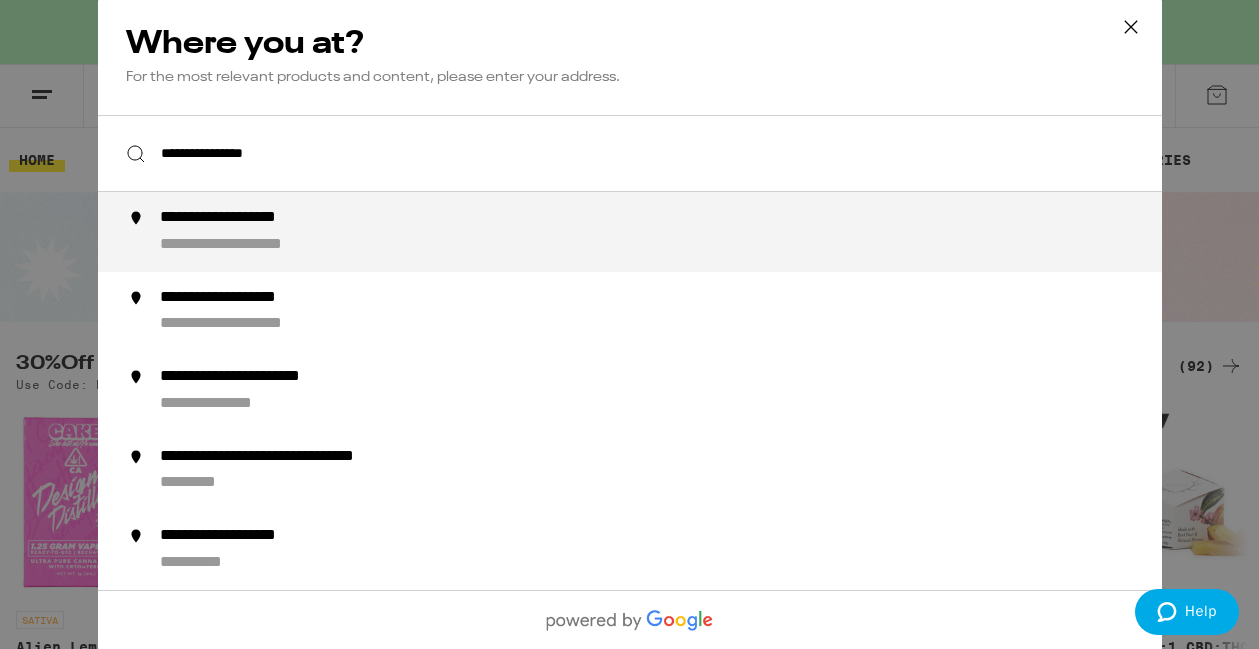 scroll, scrollTop: 0, scrollLeft: 0, axis: both 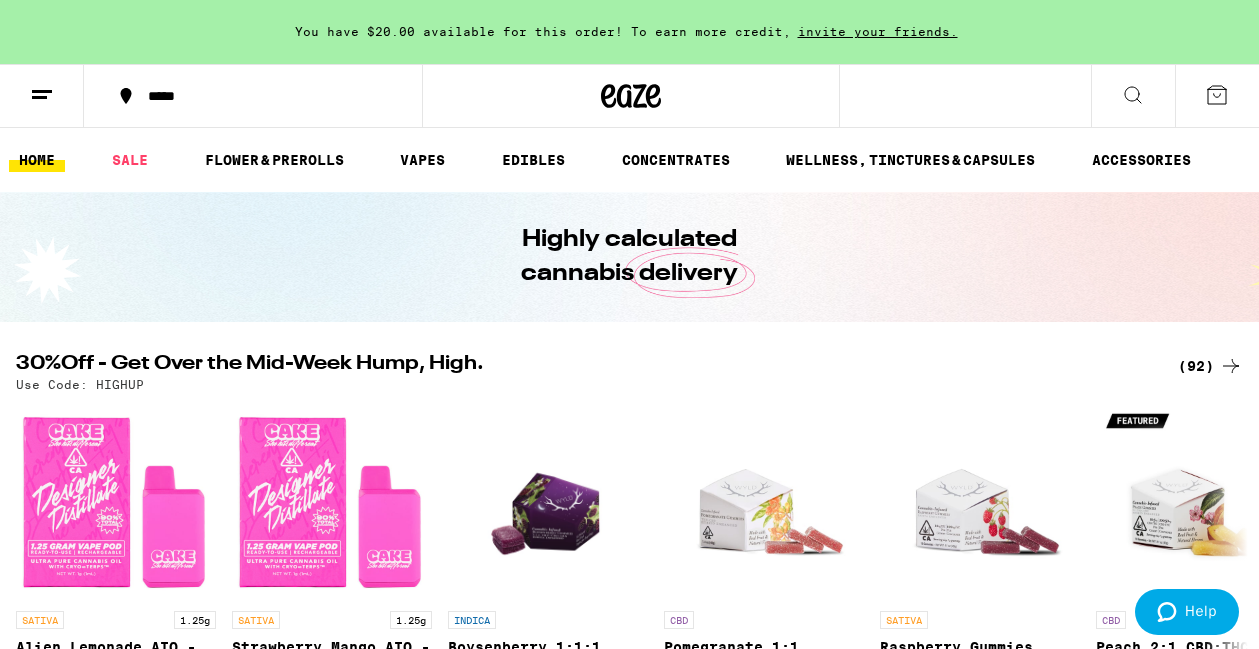 click on "*****" at bounding box center [265, 96] 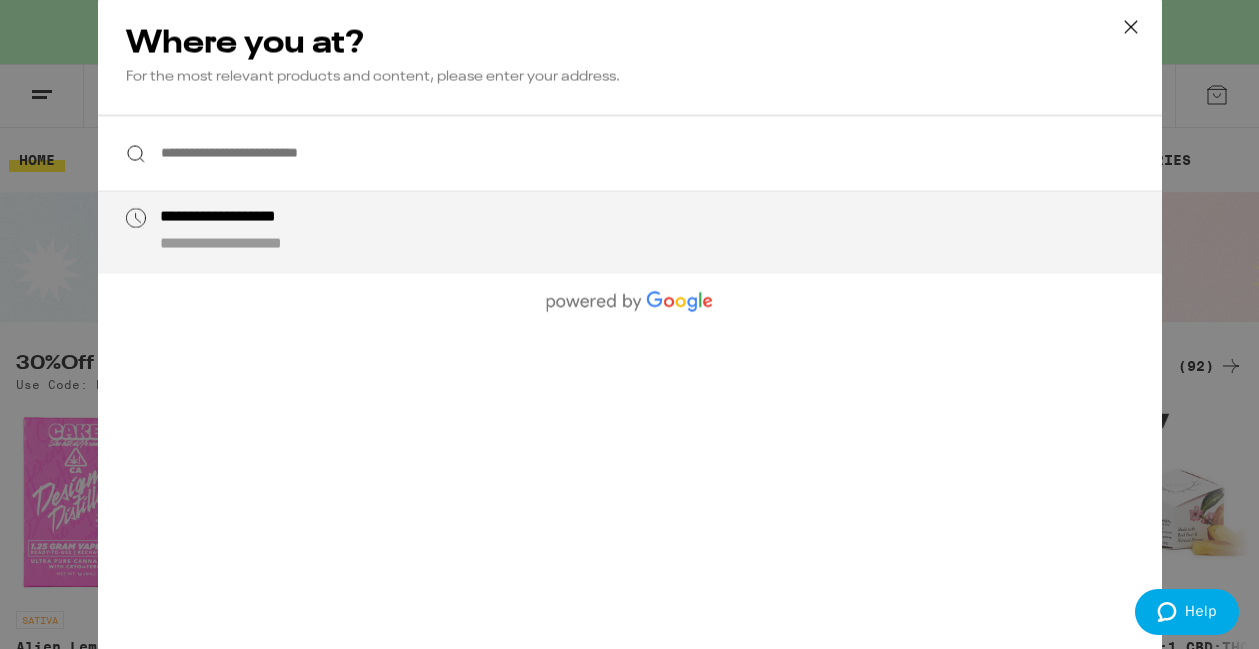 click on "**********" at bounding box center [262, 244] 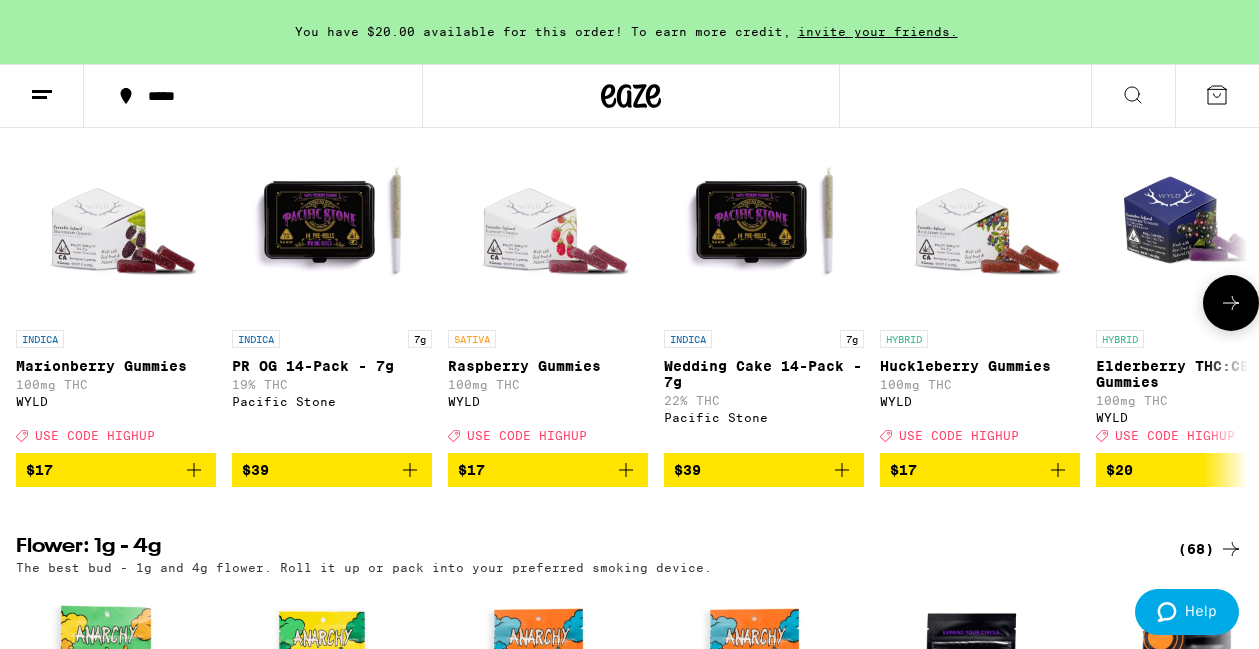 scroll, scrollTop: 741, scrollLeft: 0, axis: vertical 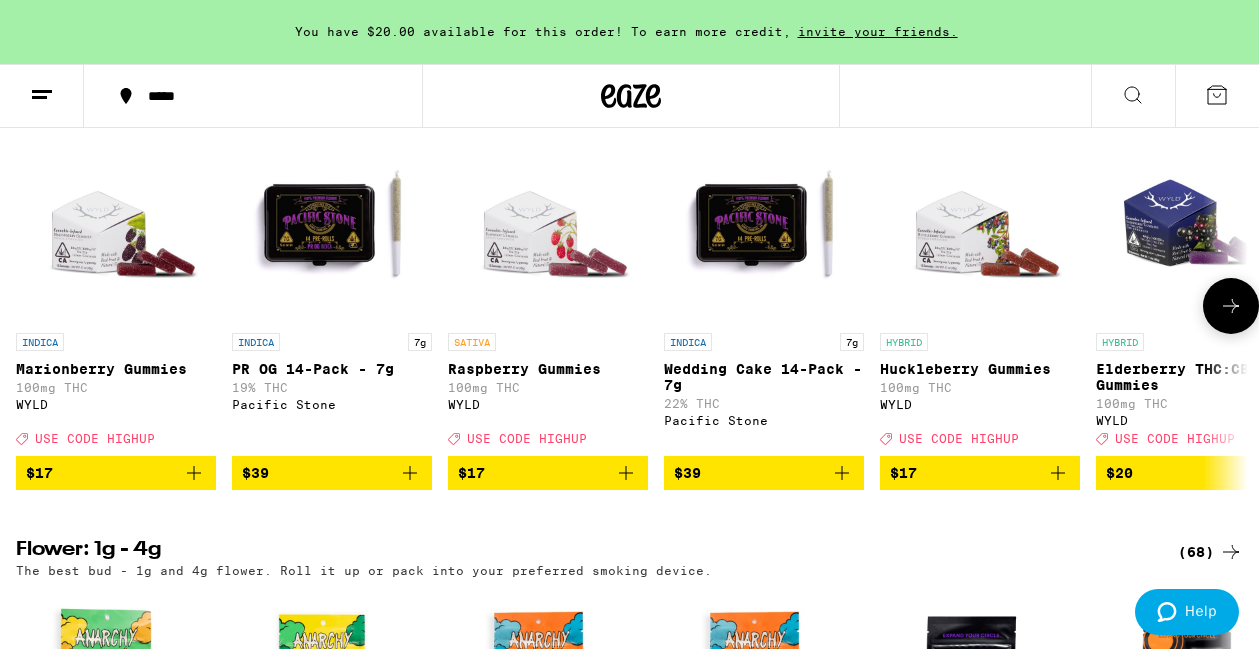 click 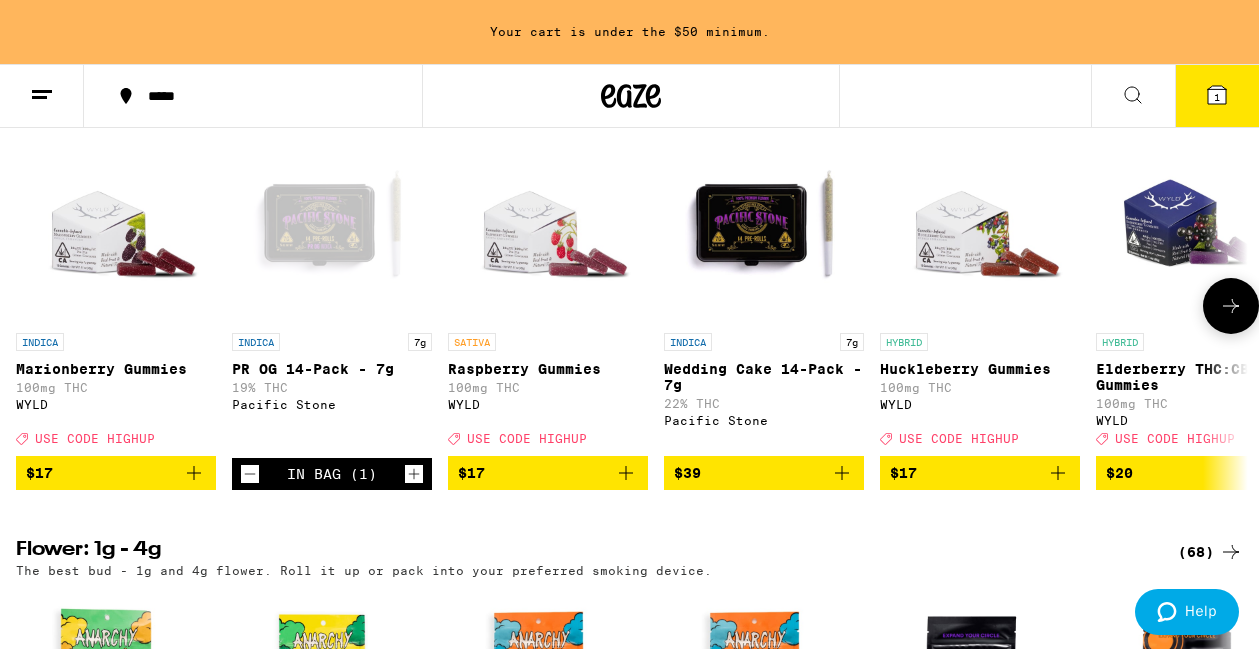 click on "$39" at bounding box center [764, 473] 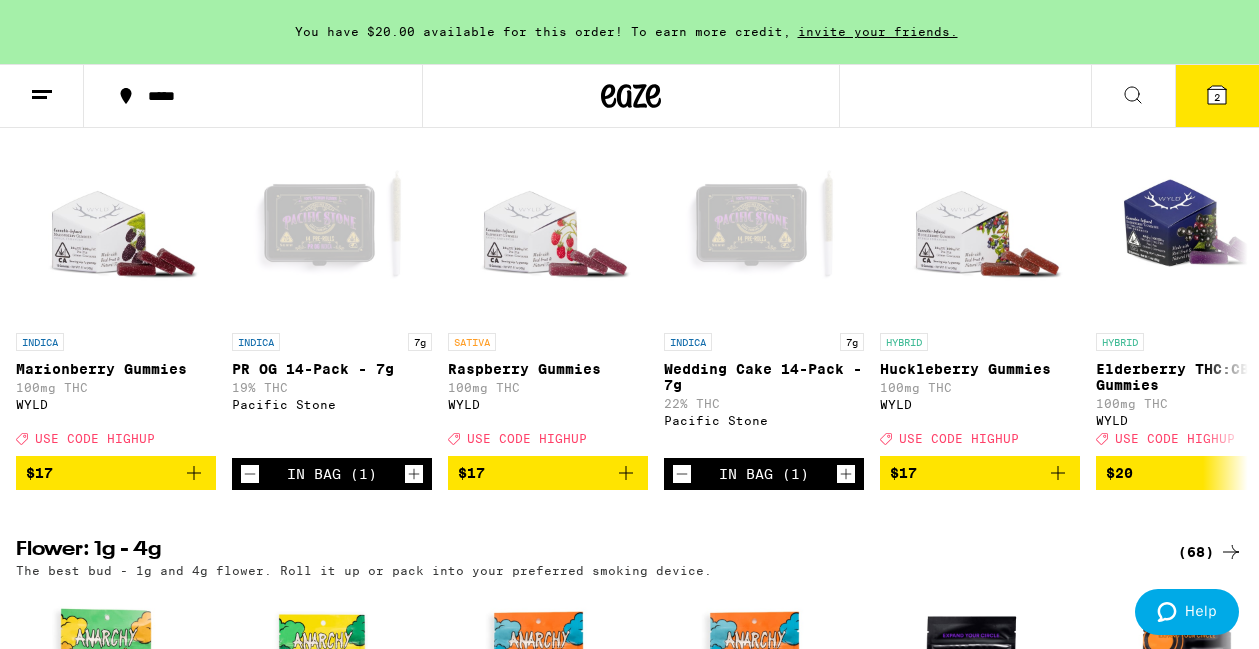 click 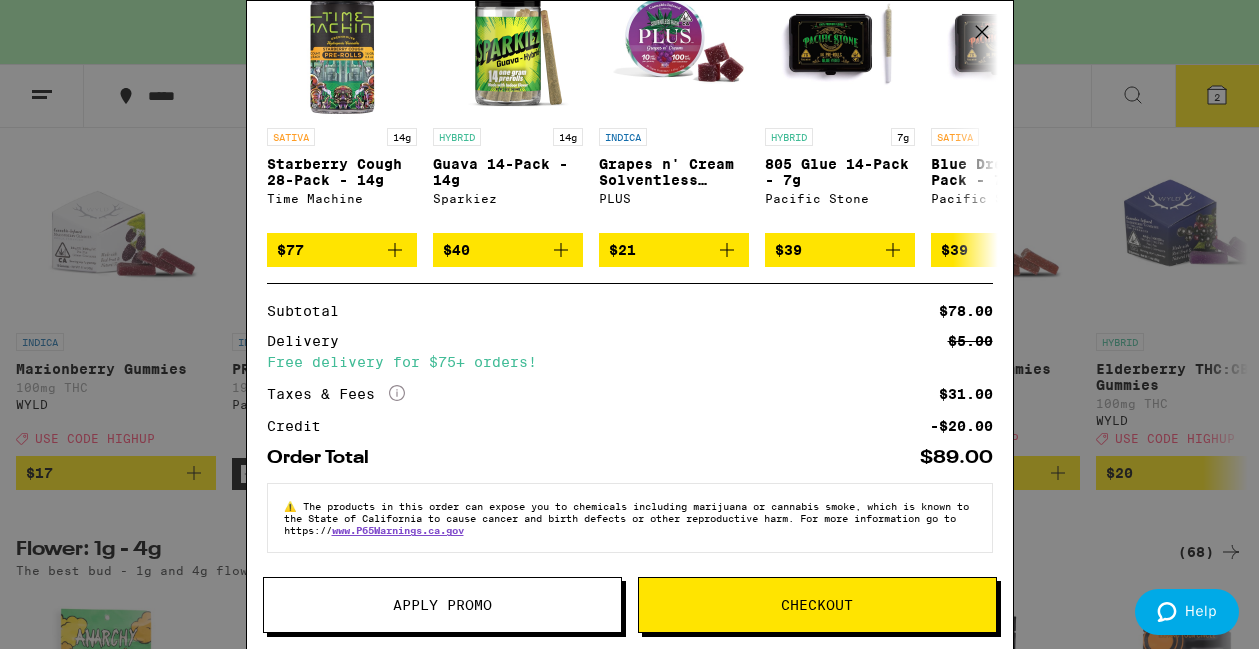scroll, scrollTop: 372, scrollLeft: 0, axis: vertical 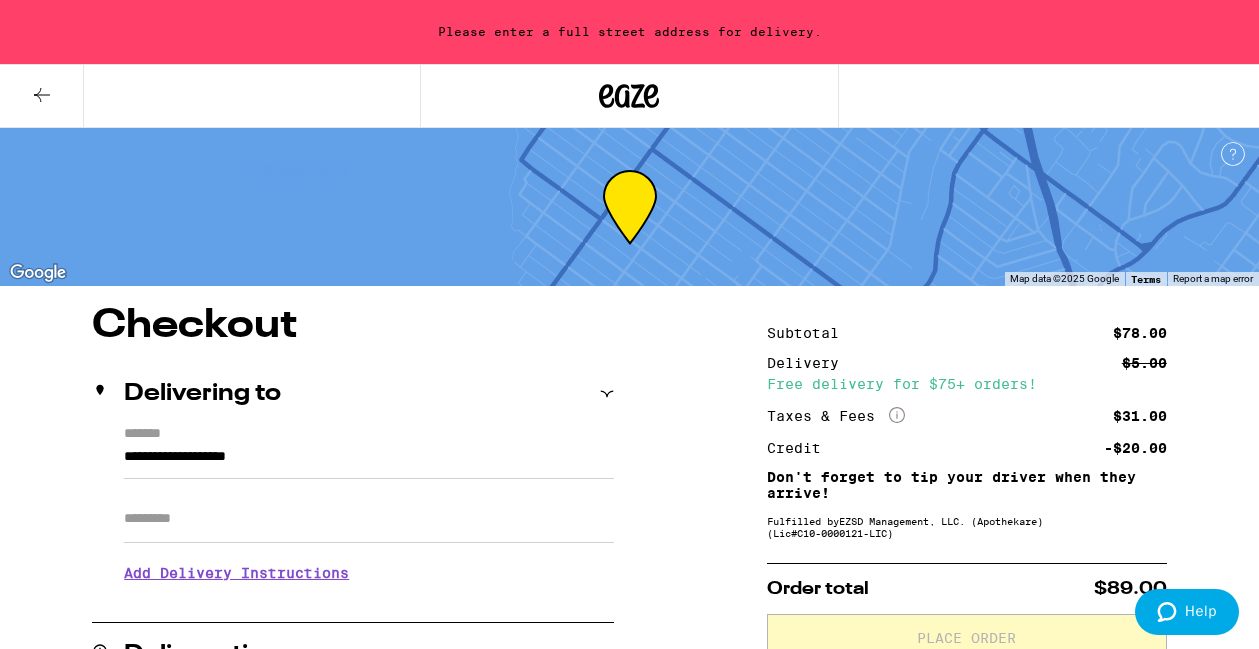 click on "**********" at bounding box center [369, 462] 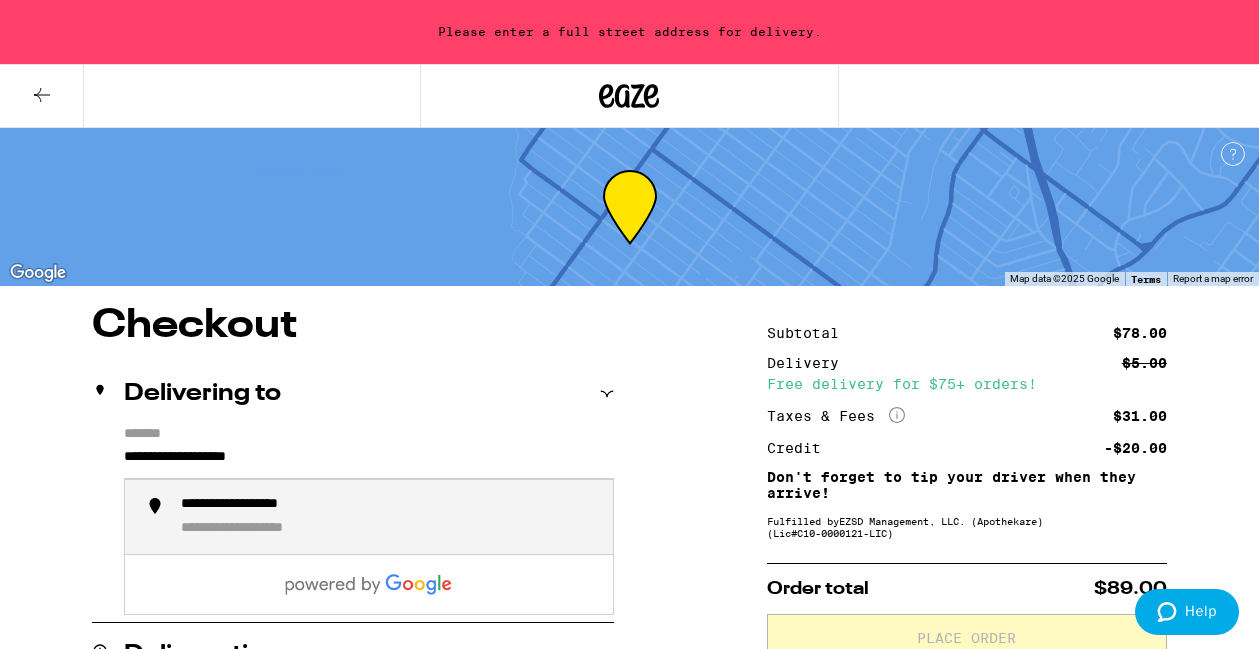 click on "**********" at bounding box center [369, 462] 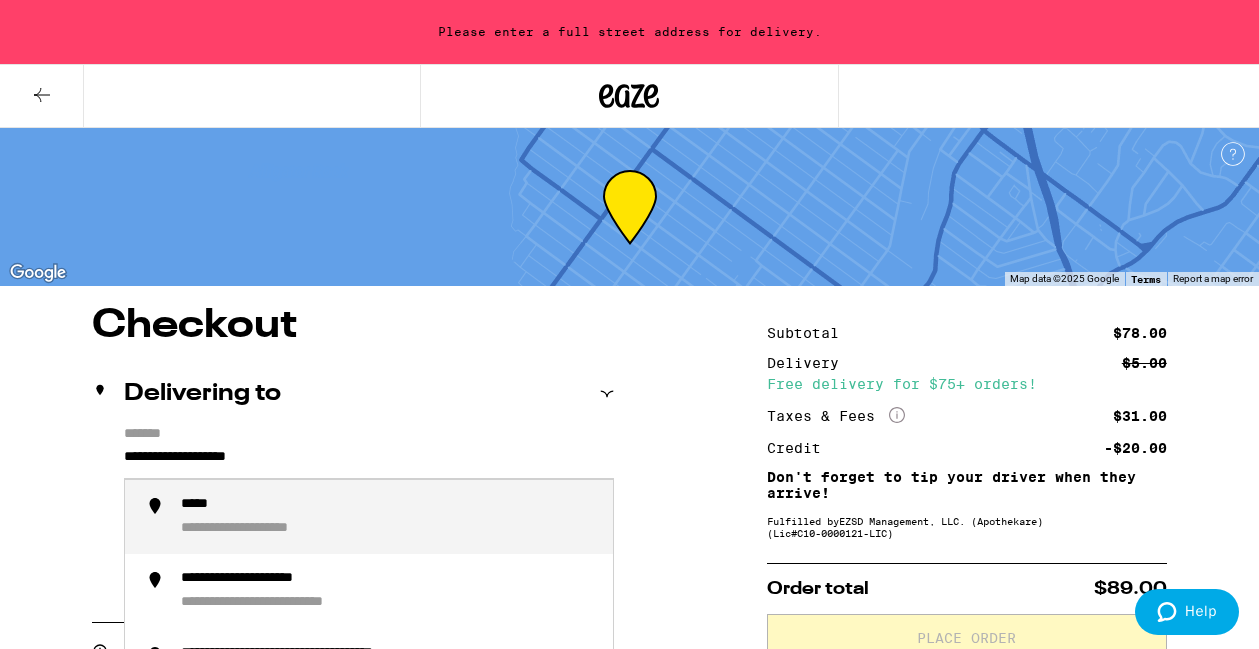 click on "**********" at bounding box center (369, 462) 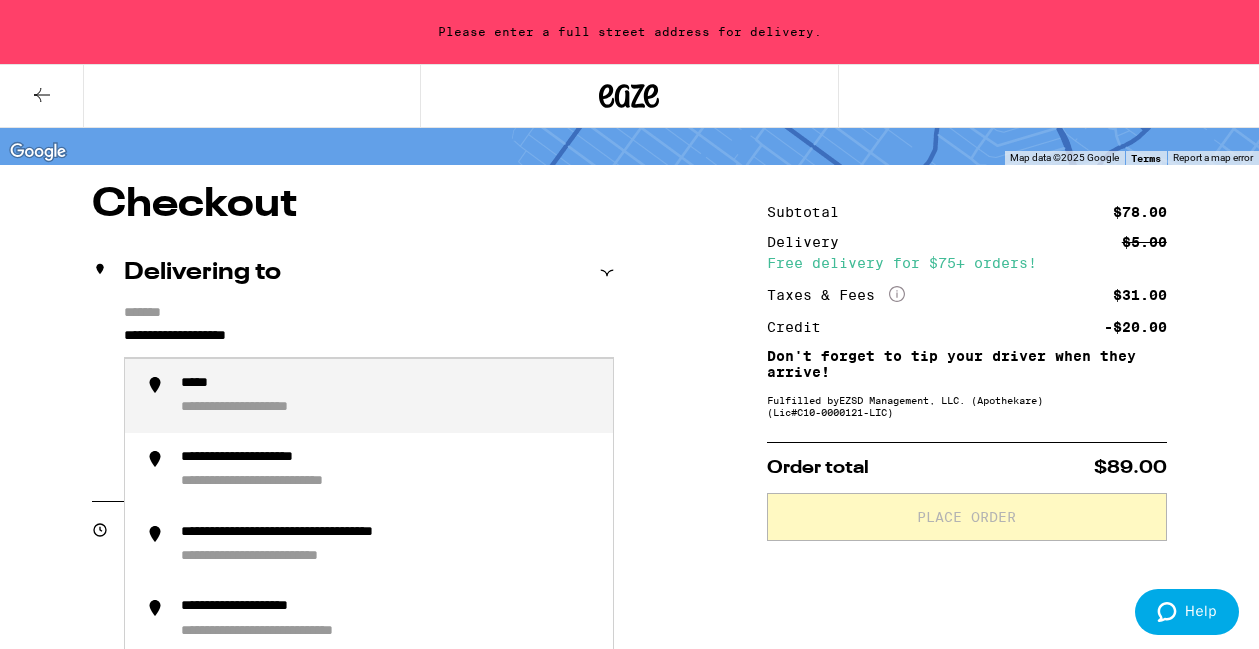 scroll, scrollTop: 180, scrollLeft: 0, axis: vertical 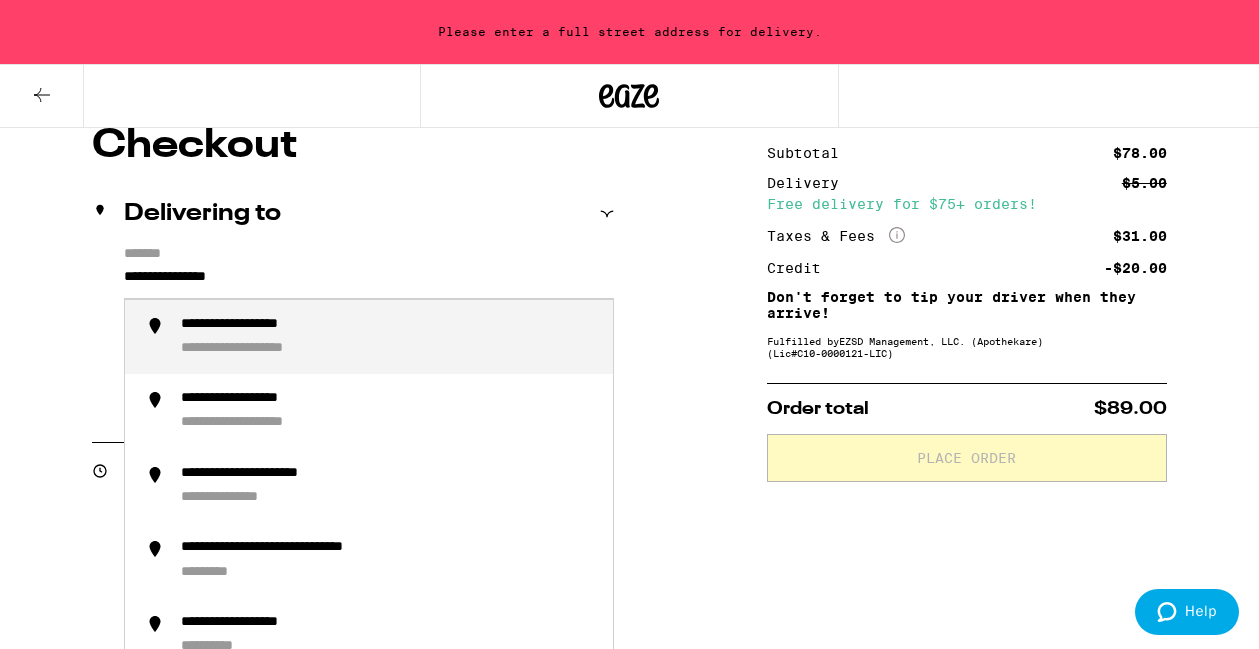 click on "**********" at bounding box center [389, 337] 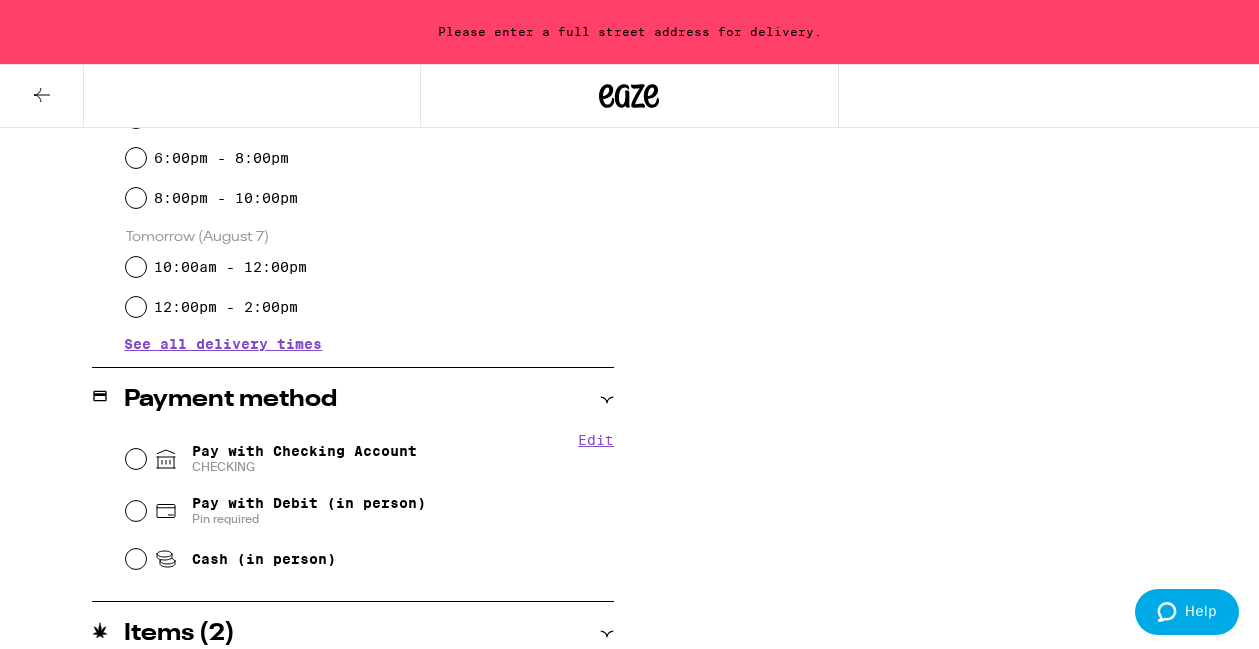 scroll, scrollTop: 617, scrollLeft: 0, axis: vertical 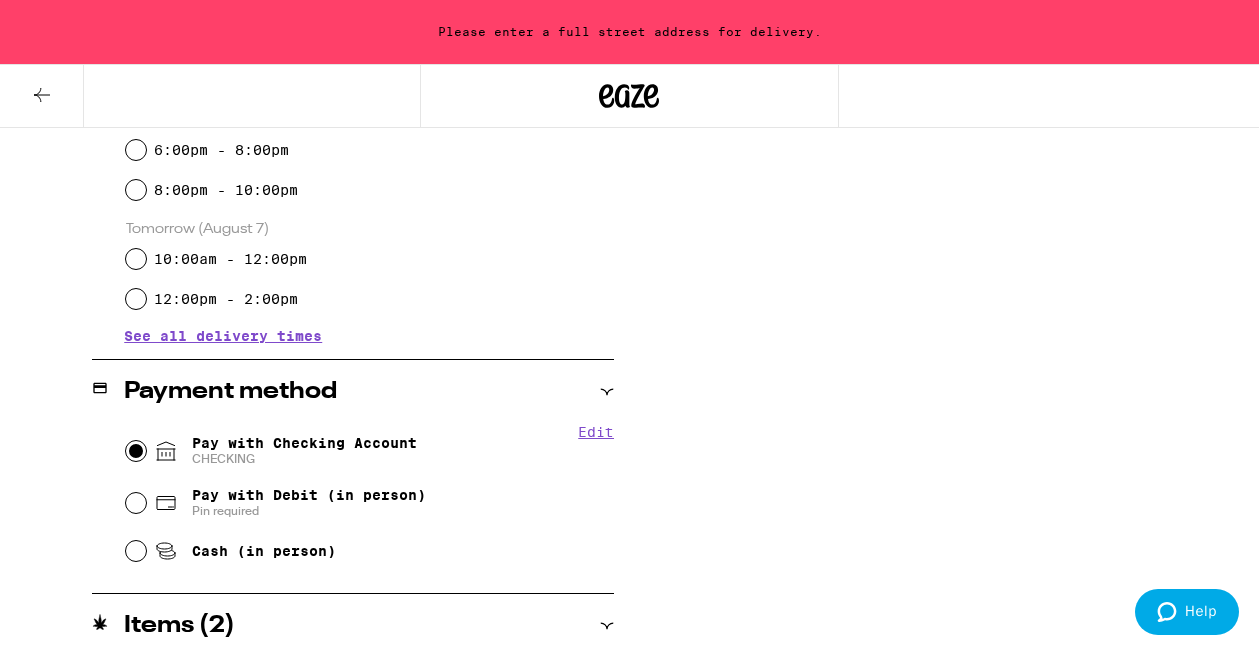 click on "Pay with Checking Account CHECKING" at bounding box center (136, 451) 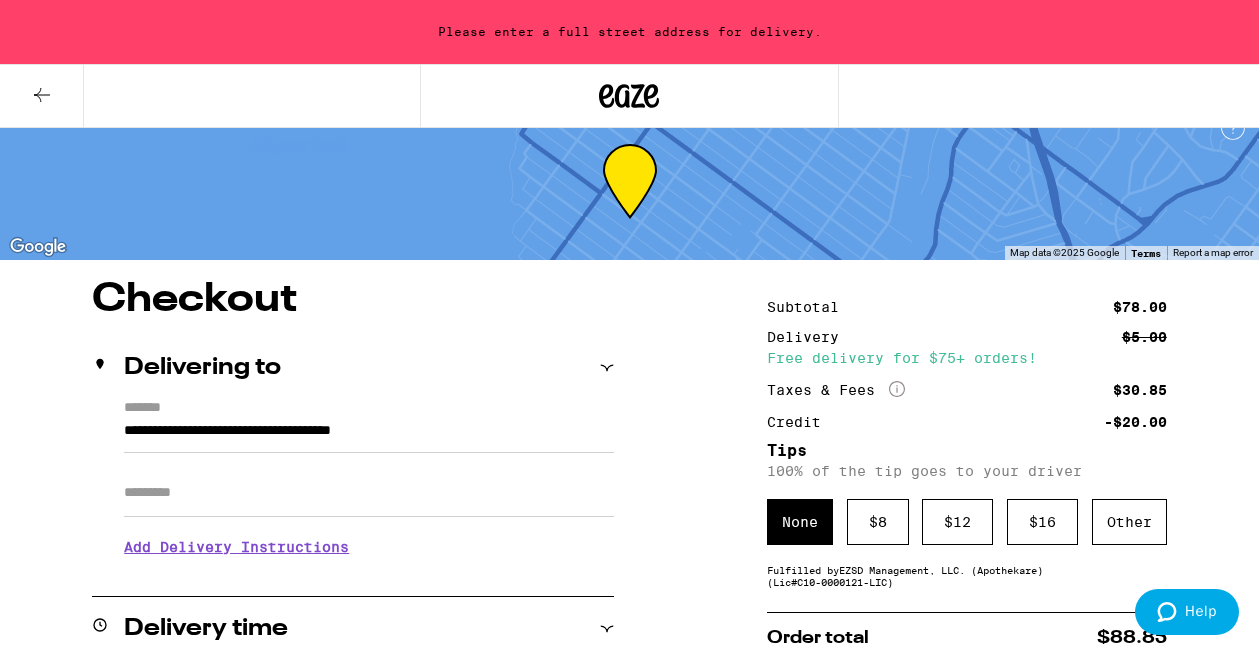 scroll, scrollTop: 47, scrollLeft: 0, axis: vertical 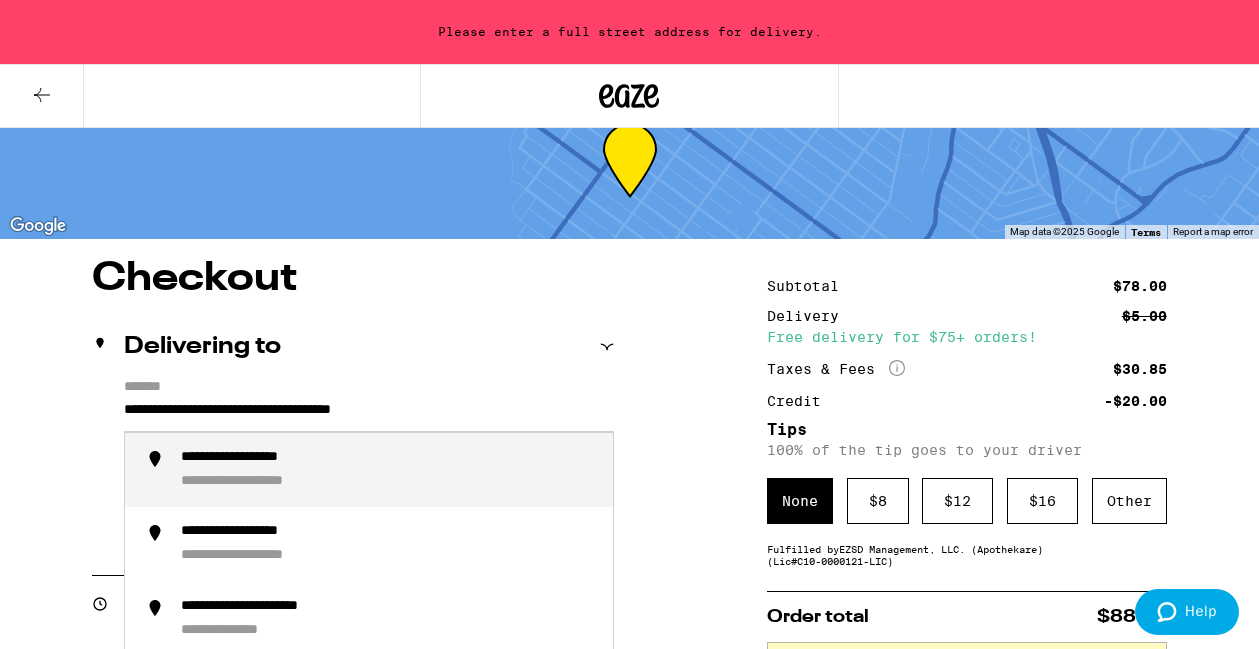 click on "**********" at bounding box center (369, 415) 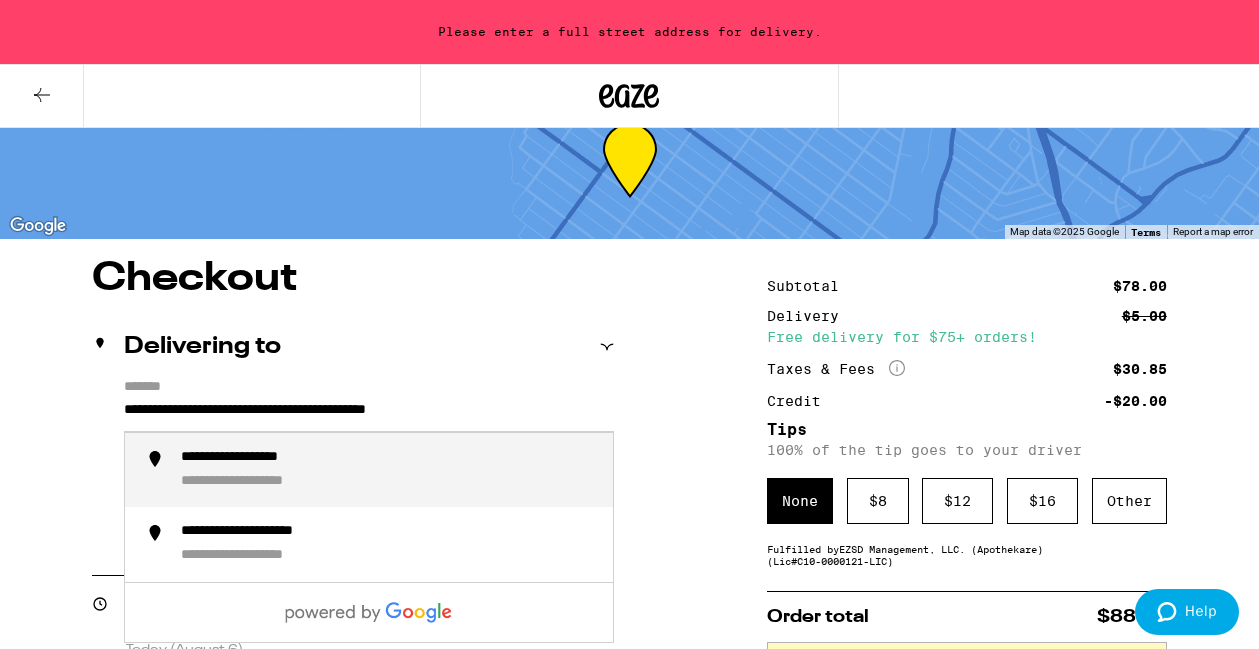 type on "**********" 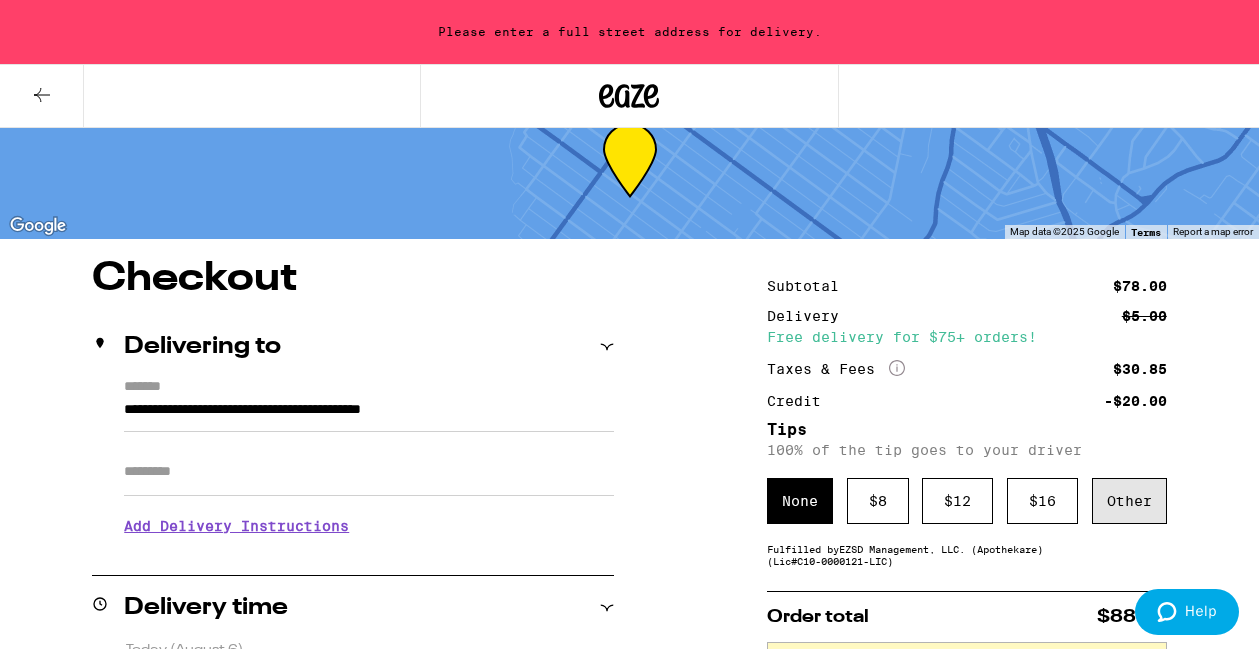 click on "Other" at bounding box center [1129, 501] 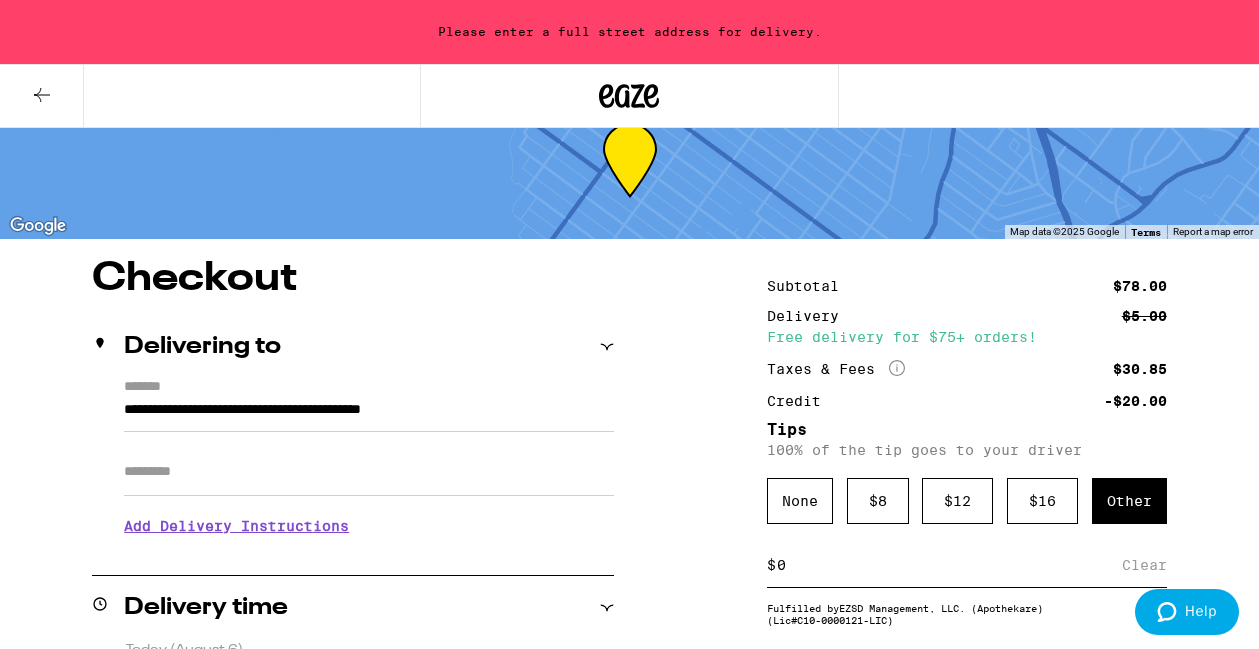 type on "2" 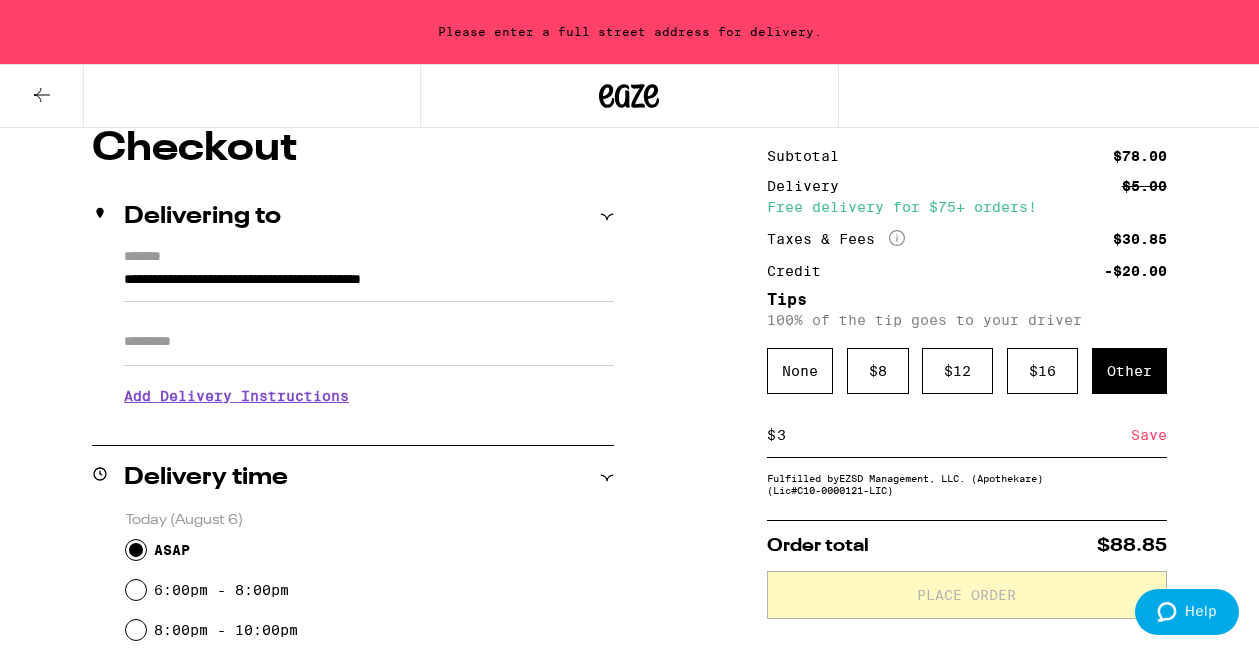 scroll, scrollTop: 184, scrollLeft: 0, axis: vertical 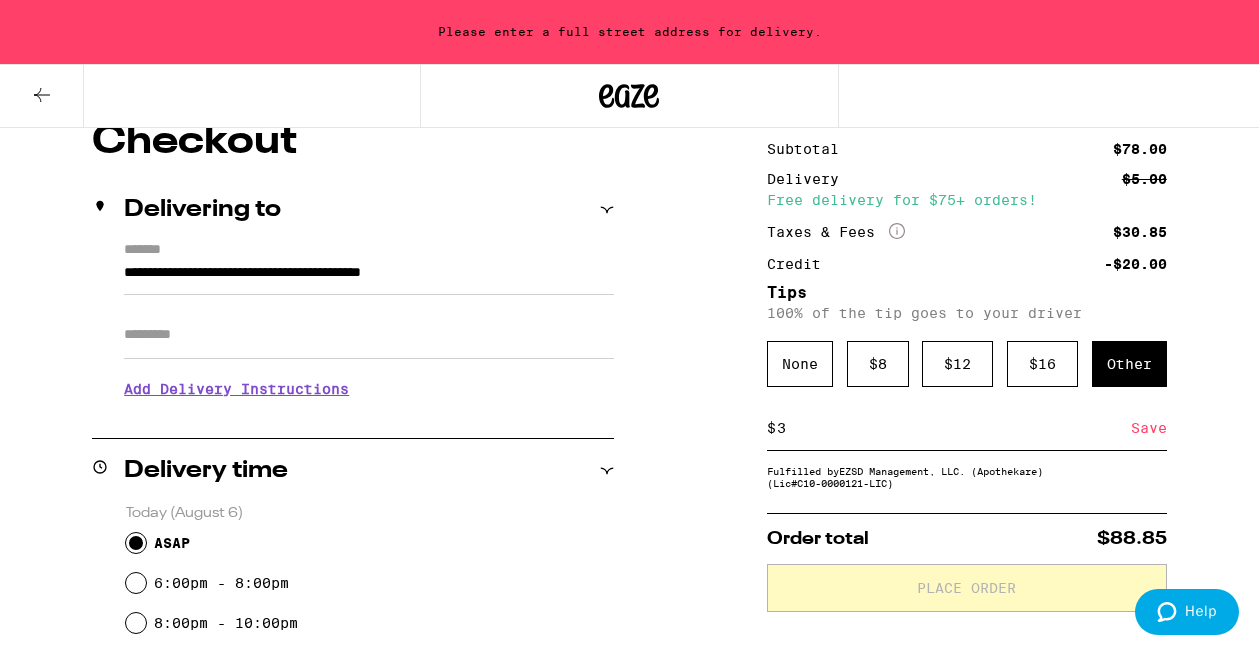 type on "3" 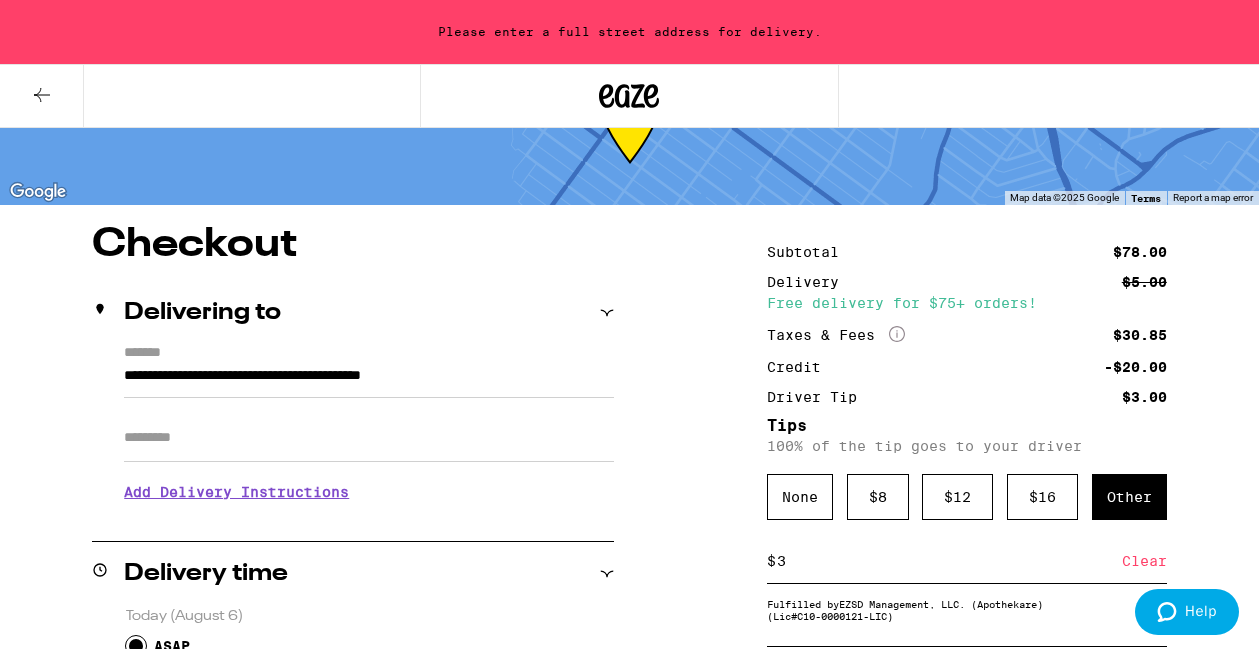 scroll, scrollTop: 76, scrollLeft: 0, axis: vertical 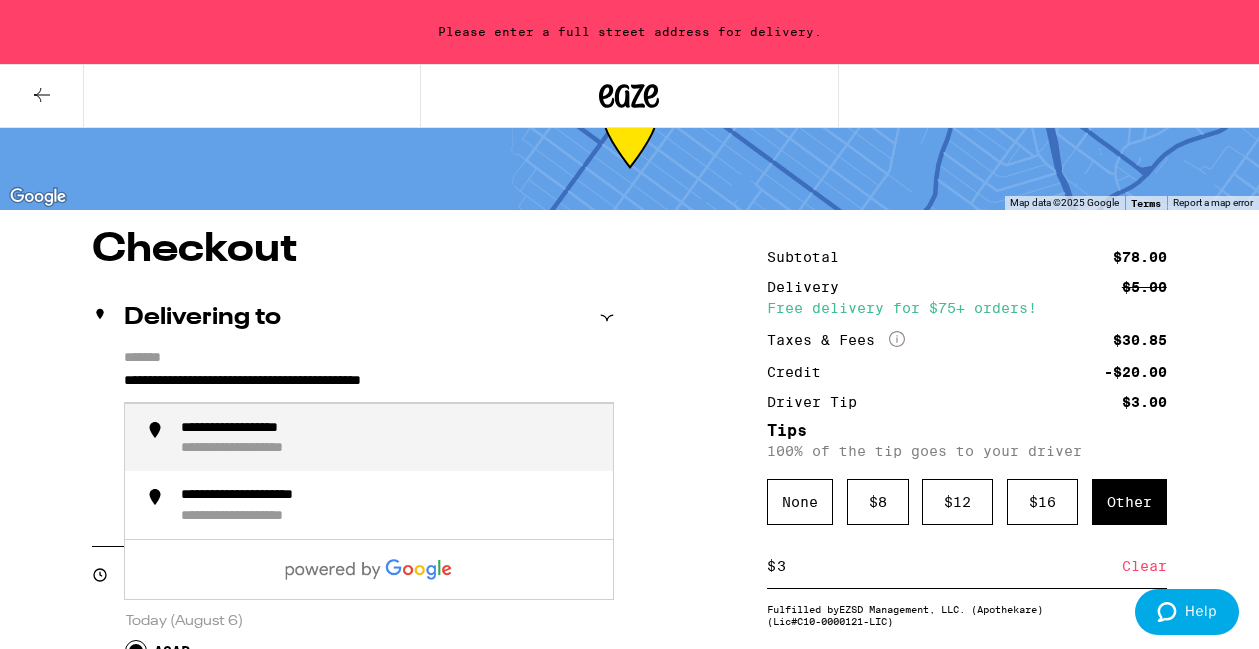 click on "**********" at bounding box center [369, 386] 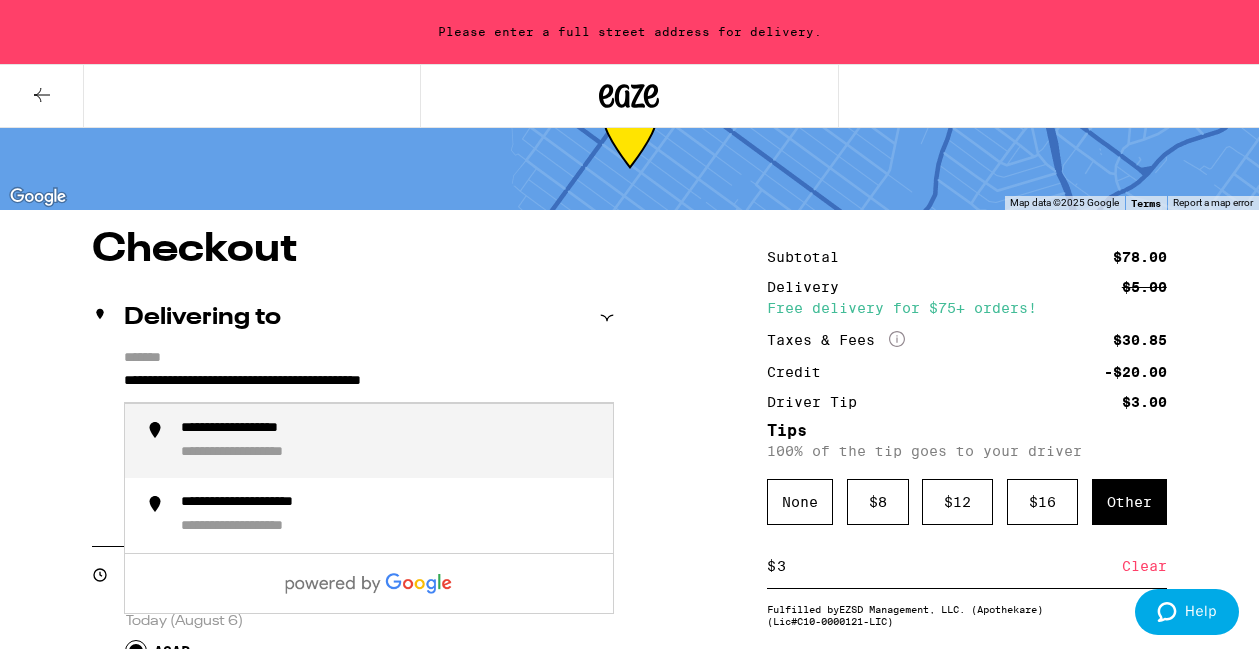 click on "**********" at bounding box center [267, 429] 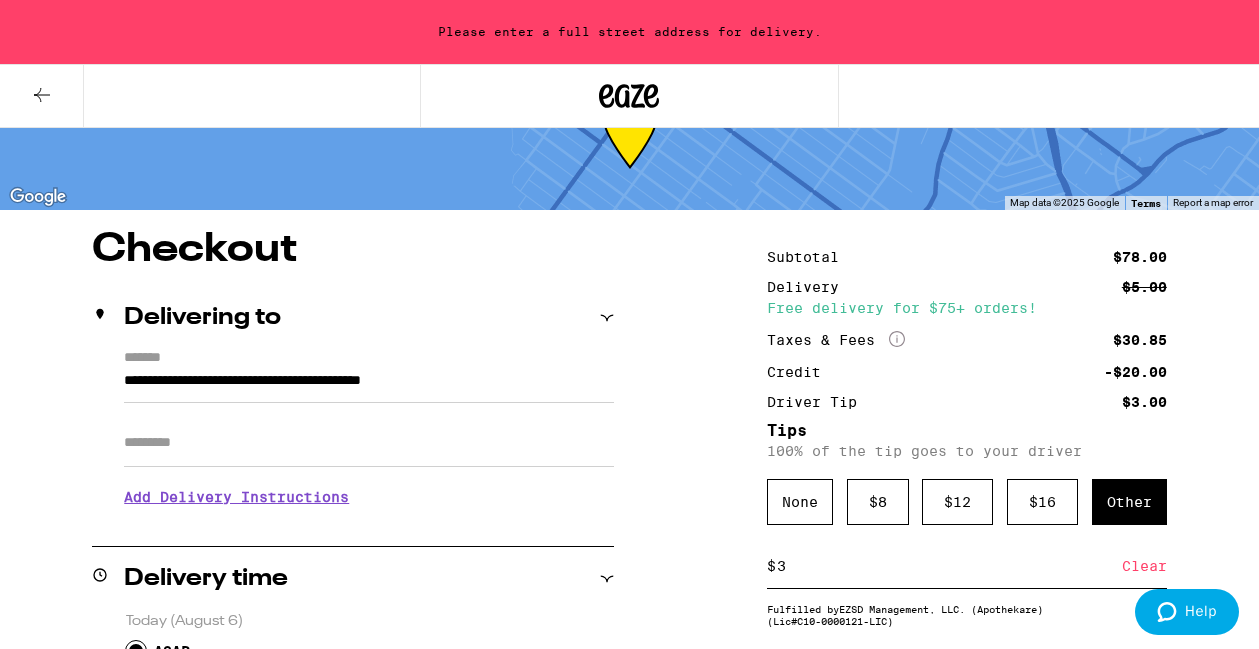 click on "Delivering to" at bounding box center [353, 318] 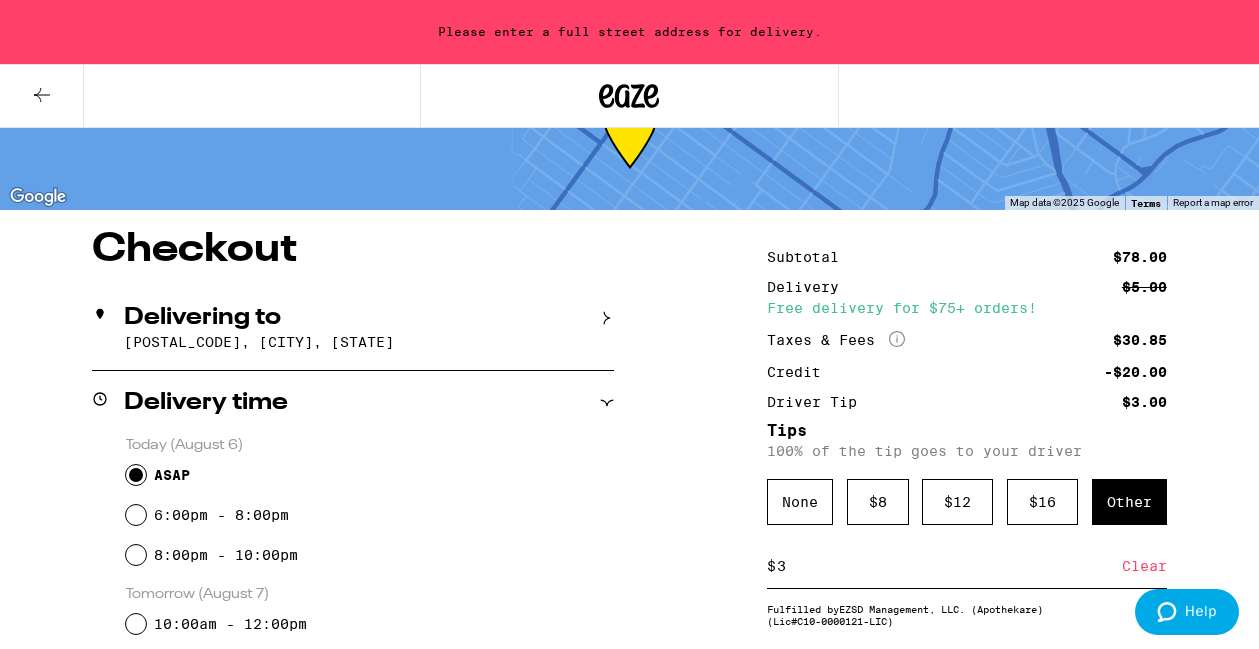 click on "Delivering to" at bounding box center [353, 318] 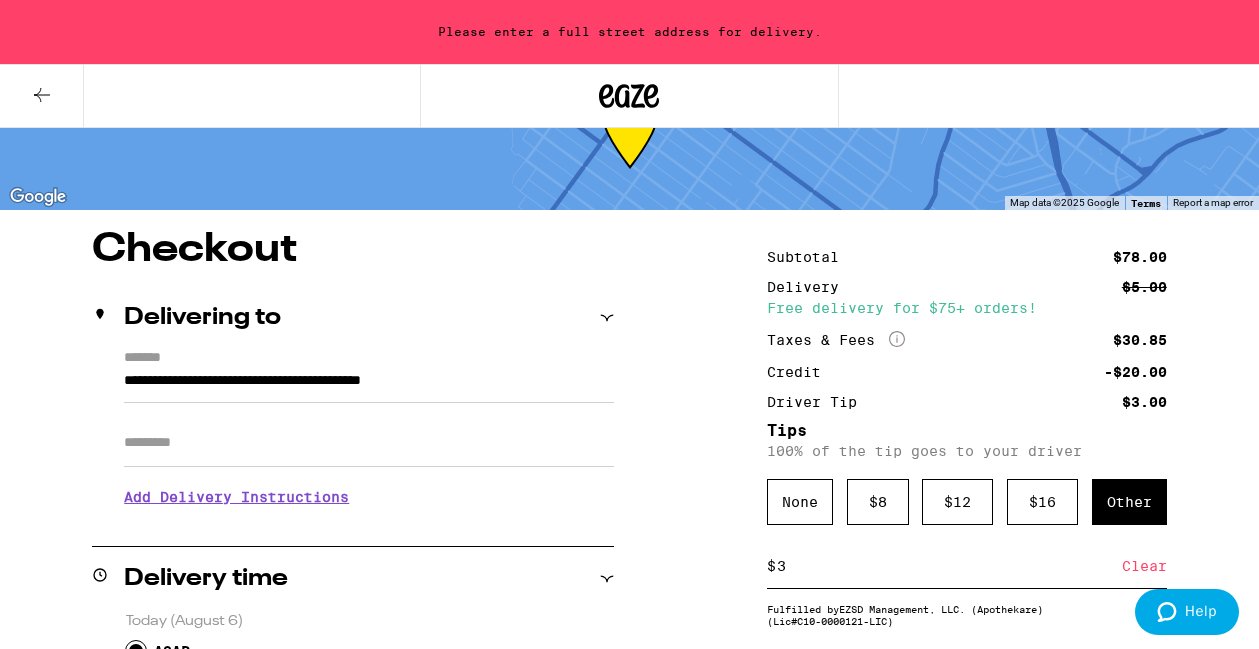 click on "Please enter a full street address for delivery." at bounding box center (629, 32) 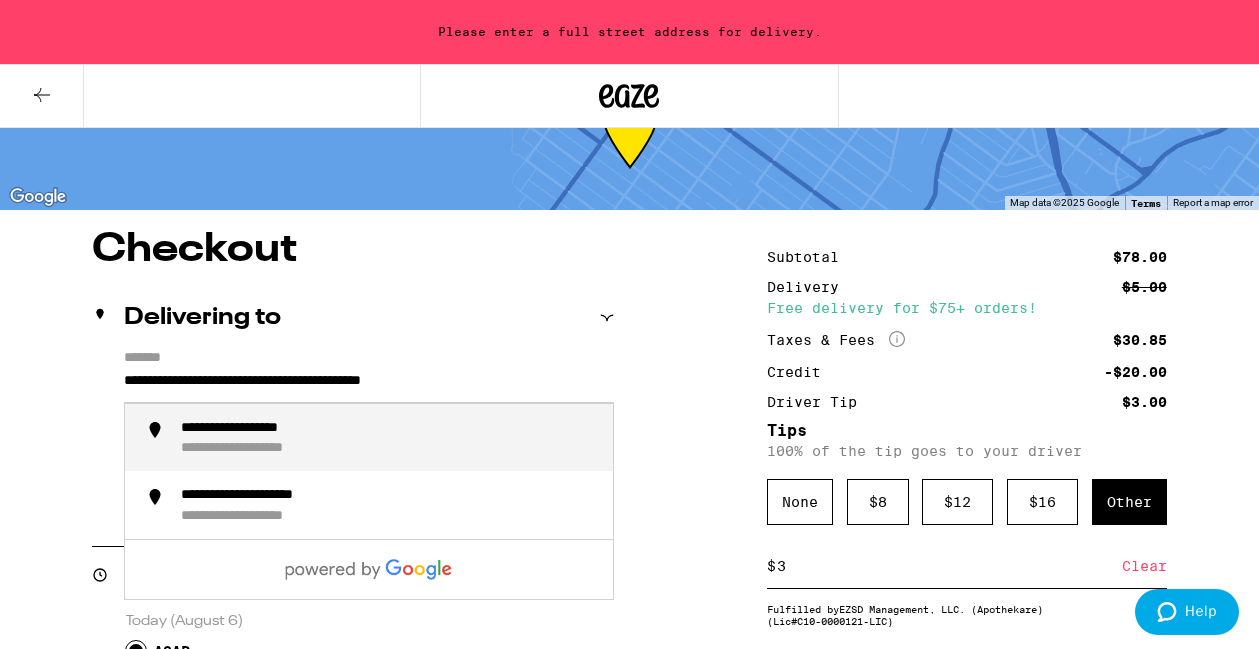 click on "**********" at bounding box center [369, 386] 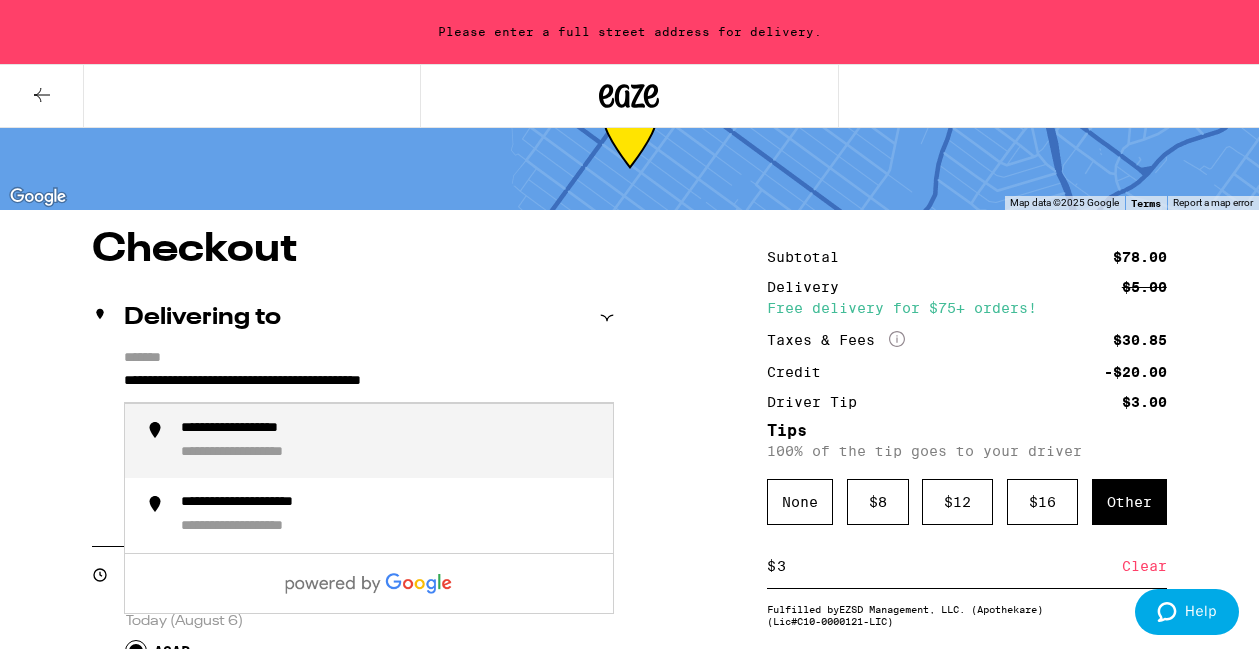 click on "**********" at bounding box center (369, 386) 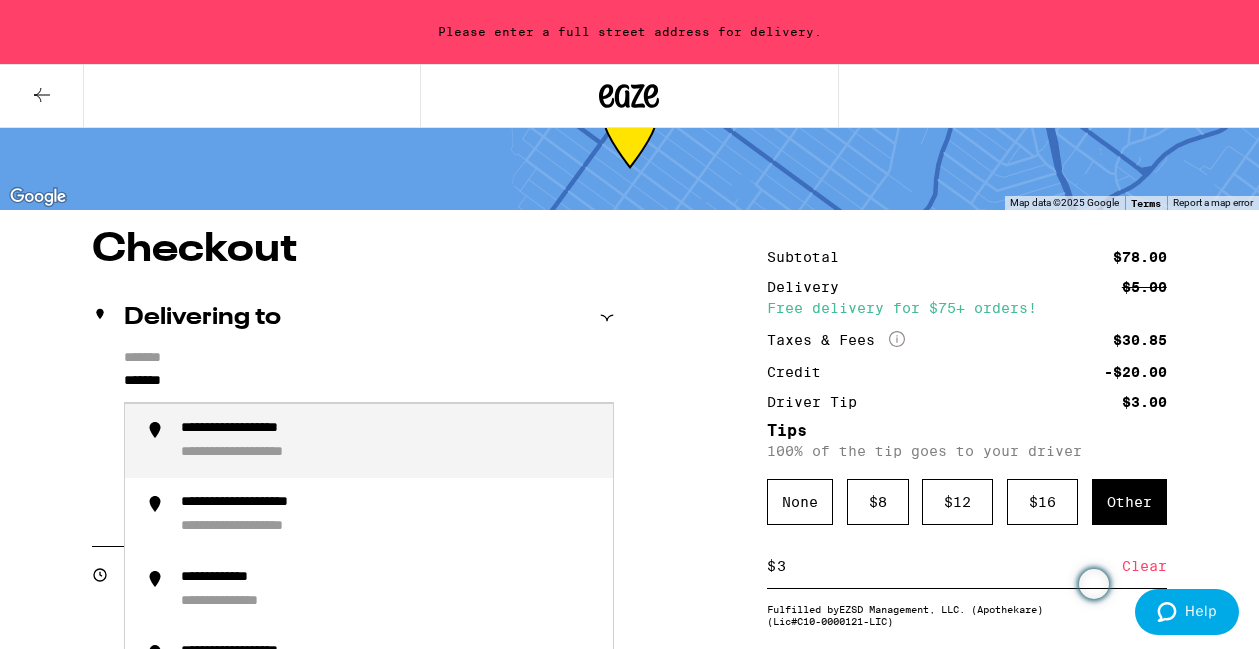 click on "**********" at bounding box center (271, 453) 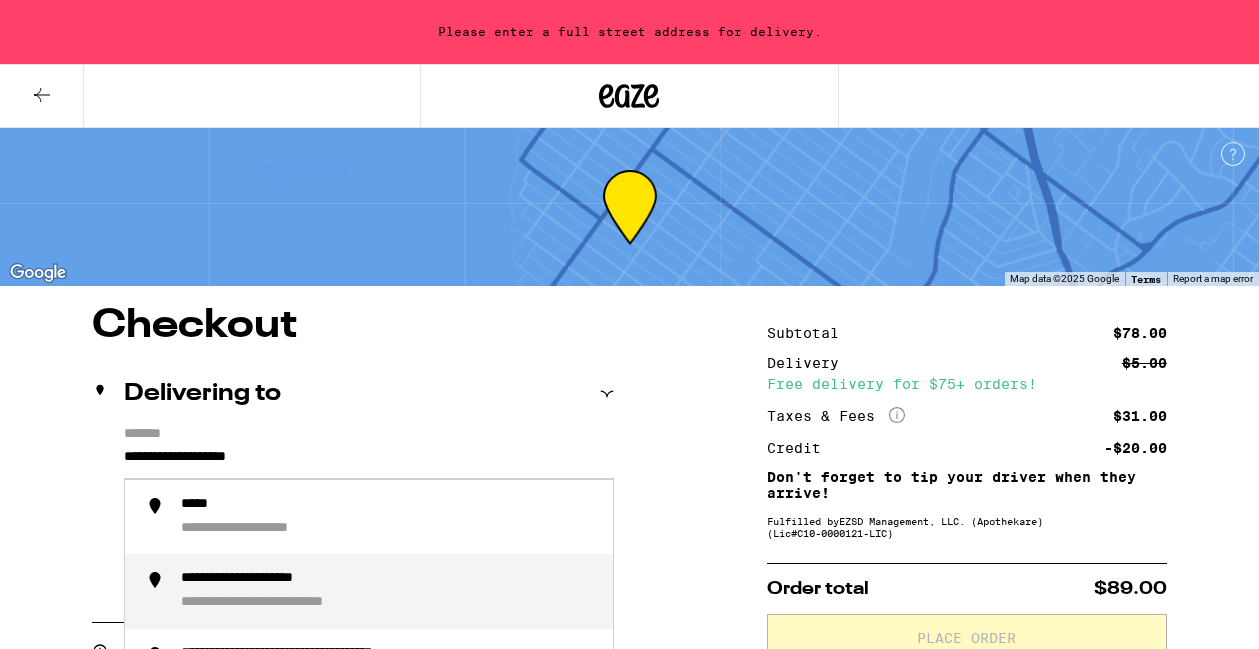 scroll, scrollTop: 76, scrollLeft: 0, axis: vertical 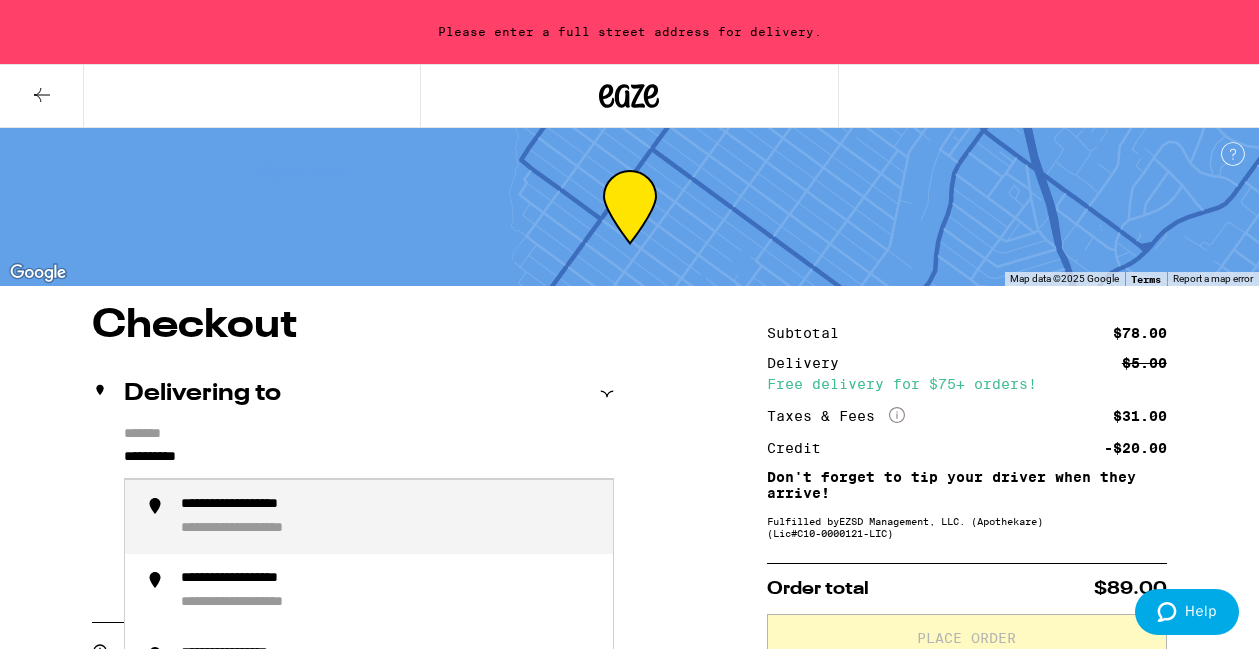 click on "**********" at bounding box center (369, 517) 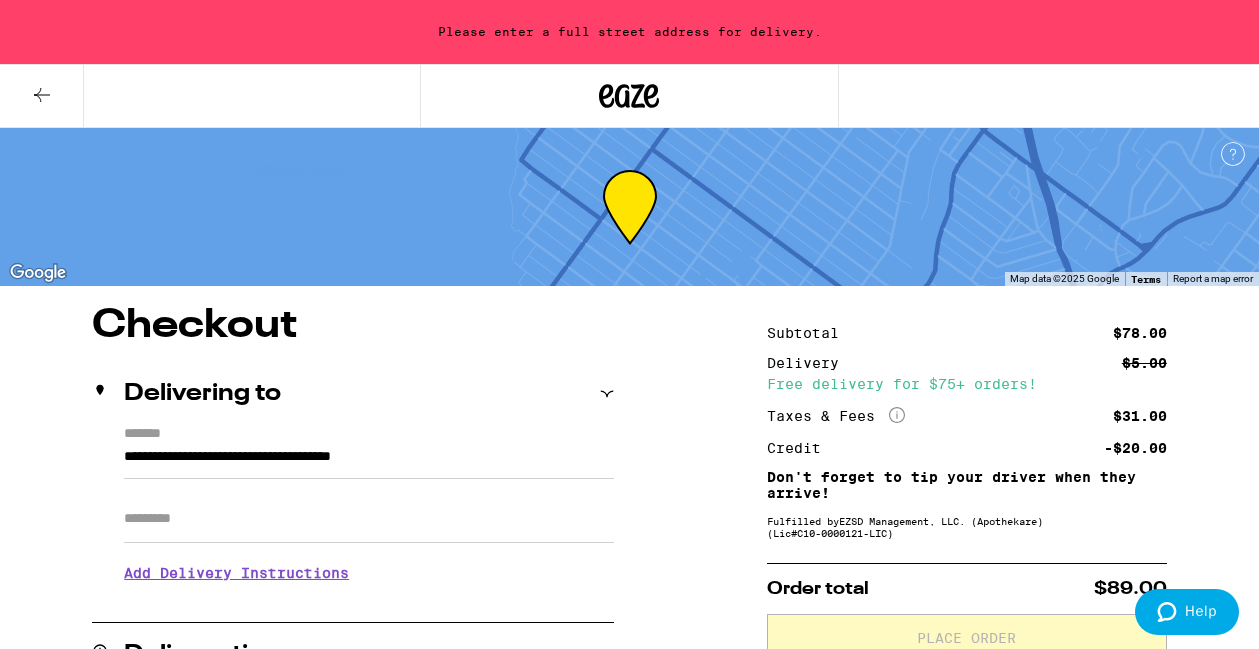 type on "**********" 